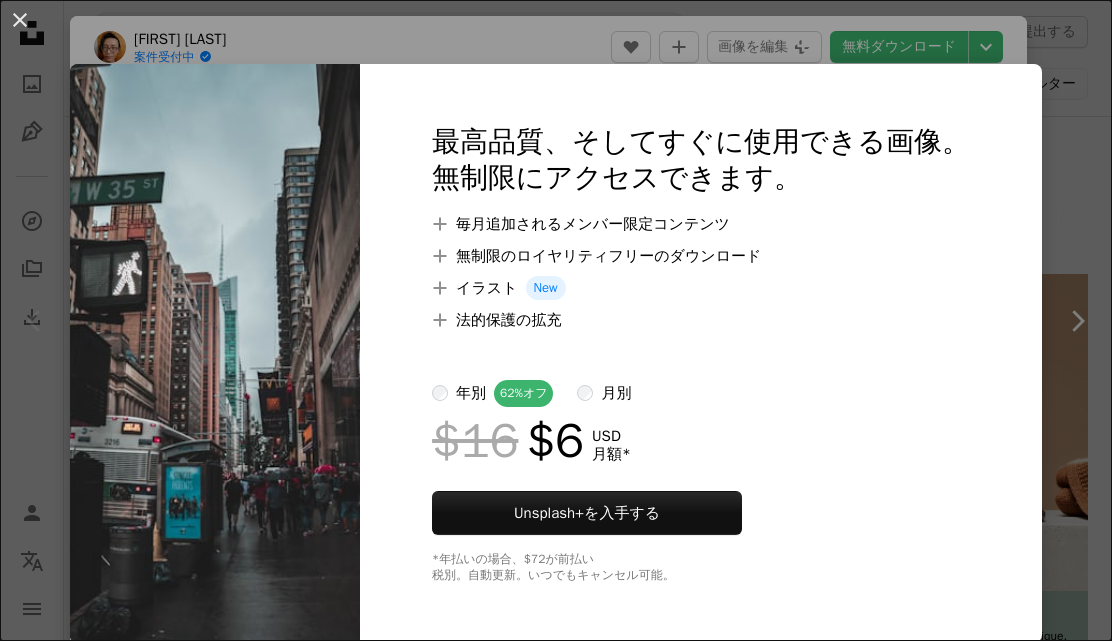 scroll, scrollTop: 1259, scrollLeft: 0, axis: vertical 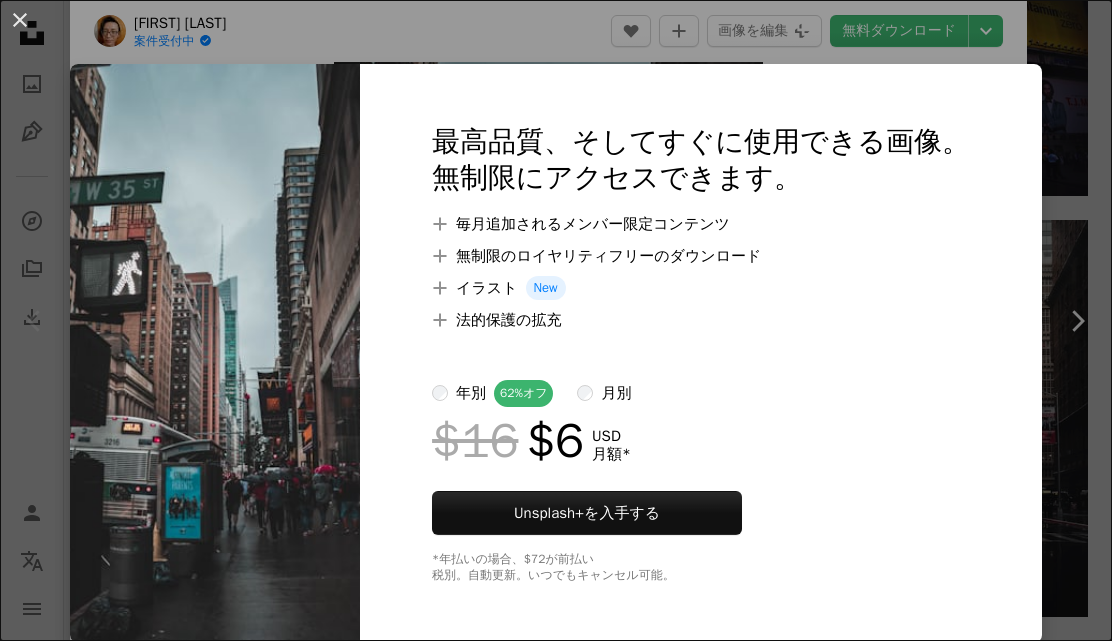 click on "An X shape 最高品質、そしてすぐに使用できる画像。 無制限にアクセスできます。 A plus sign 毎月追加されるメンバー限定コンテンツ A plus sign 無制限のロイヤリティフリーのダウンロード A plus sign イラスト  New A plus sign 法的保護の拡充 年別 62% オフ 月別 $16   $6 USD 月額 * Unsplash+ を入手する *年払いの場合、 $72 が前払い 税別。自動更新。いつでもキャンセル可能。" at bounding box center [556, 320] 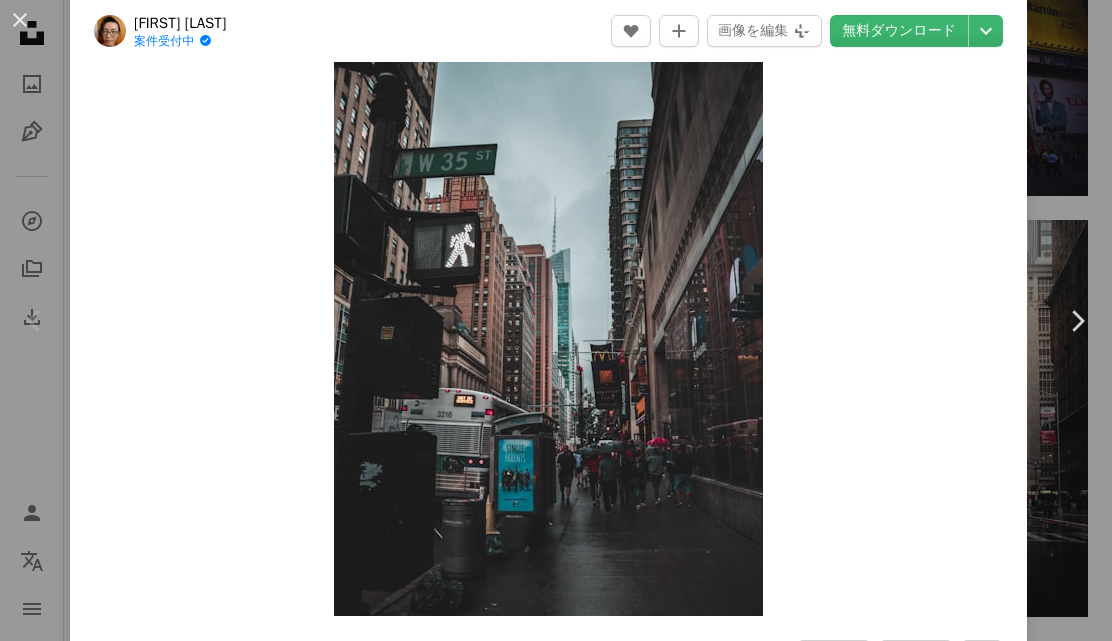 click on "無料ダウンロード" at bounding box center [899, 31] 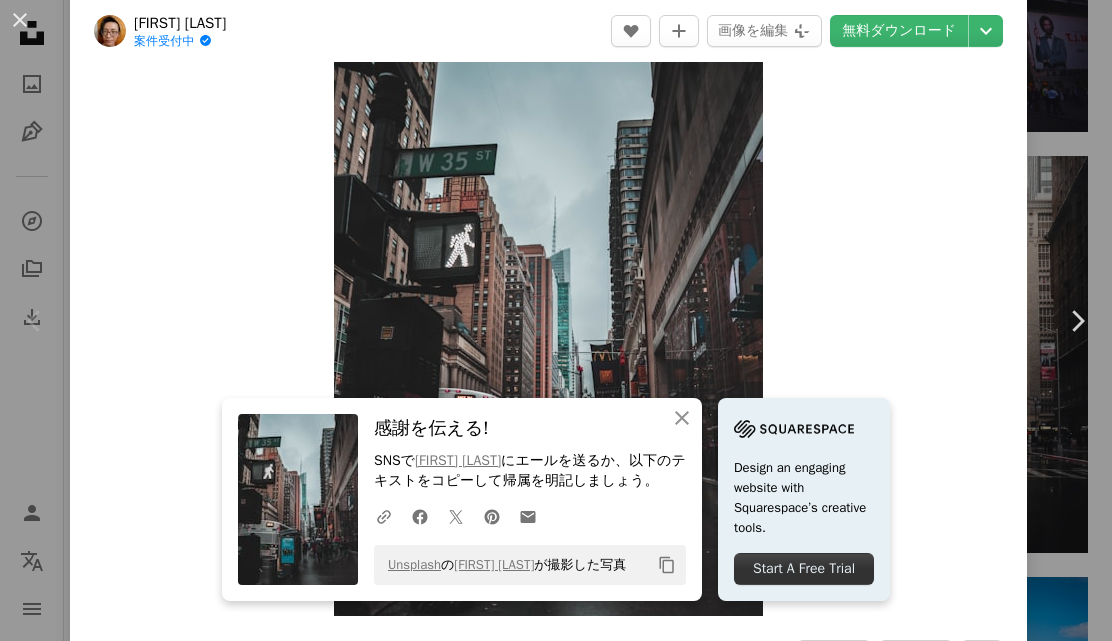 click on "An X shape Chevron left Chevron right An X shape 閉じる 感謝を伝える! SNSで [FIRST] [LAST] にエールを送るか、以下のテキストをコピーして帰属を明記しましょう。 A URL sharing icon (chains) Facebook icon X (formerly Twitter) icon Pinterest icon An envelope Unsplash の [FIRST] [LAST] が撮影した写真
Copy content Design an engaging website with Squarespace’s creative tools. Start A Free Trial [FIRST] [LAST] 案件受付中 A checkmark inside of a circle A heart A plus sign 画像を編集   Plus sign for Unsplash+ 無料ダウンロード Chevron down Zoom in 閲覧数 831,432 ダウンロード数 2,395 A forward-right arrow 共有 Info icon 情報 More Actions A map marker [CITY], [STATE] Calendar outlined 2018年11月22日 に公開 Camera Canon, EOS M50 Safety Unsplashライセンス の下、無料で利用可能 都市 [STATE] 通り [CITY] アーバン [CITY] 根暗 曇り 通り 車 建物 人間 建築 道 車" at bounding box center [556, 320] 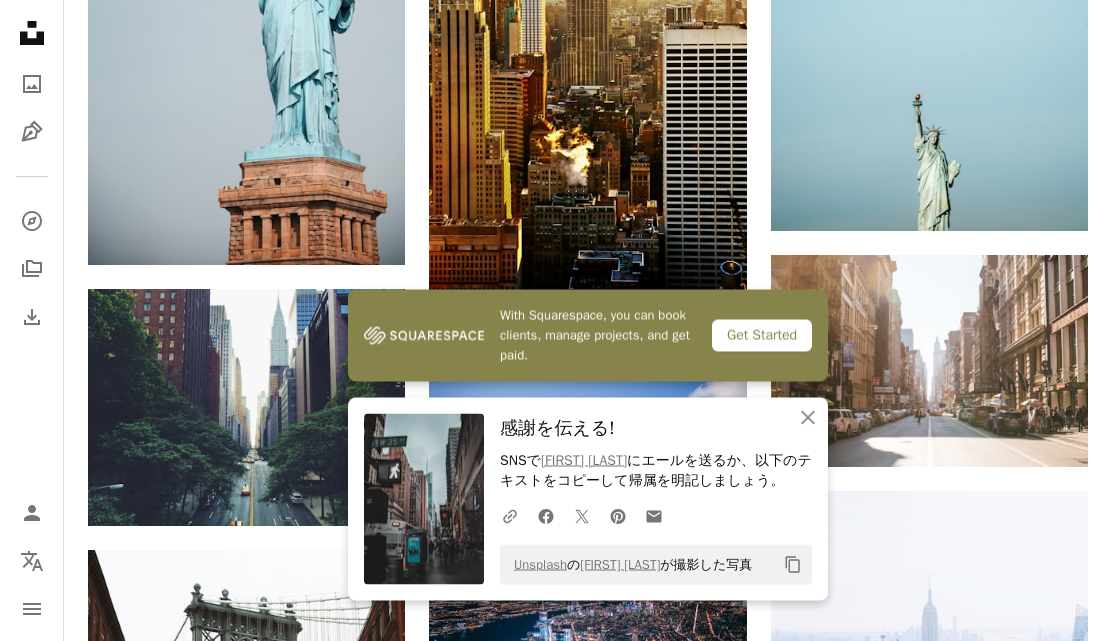 click on "An X shape" 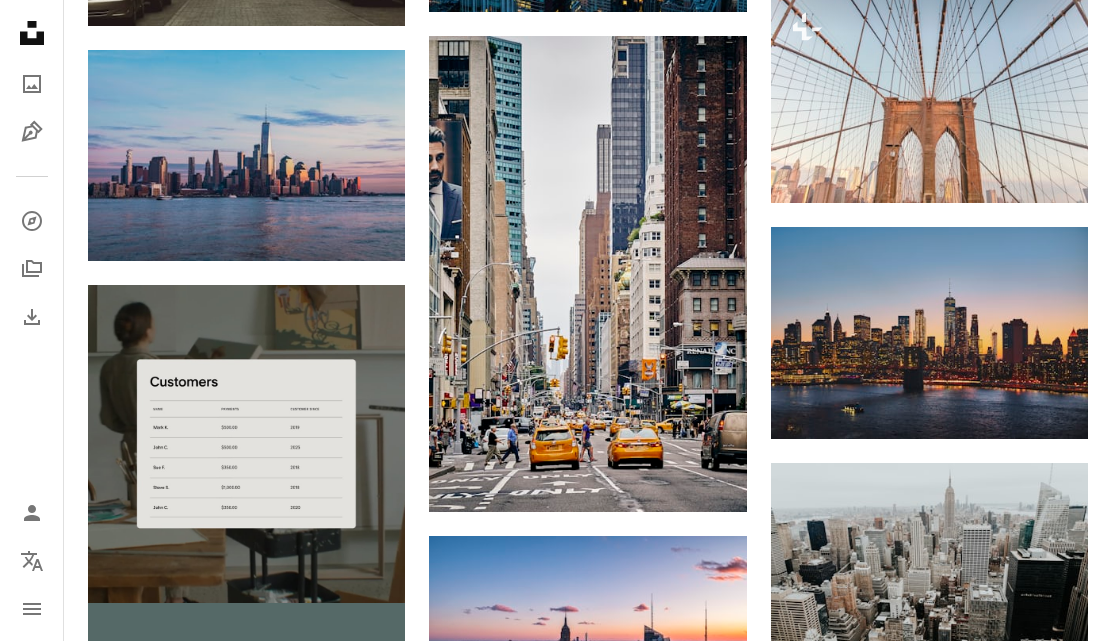 scroll, scrollTop: 3351, scrollLeft: 0, axis: vertical 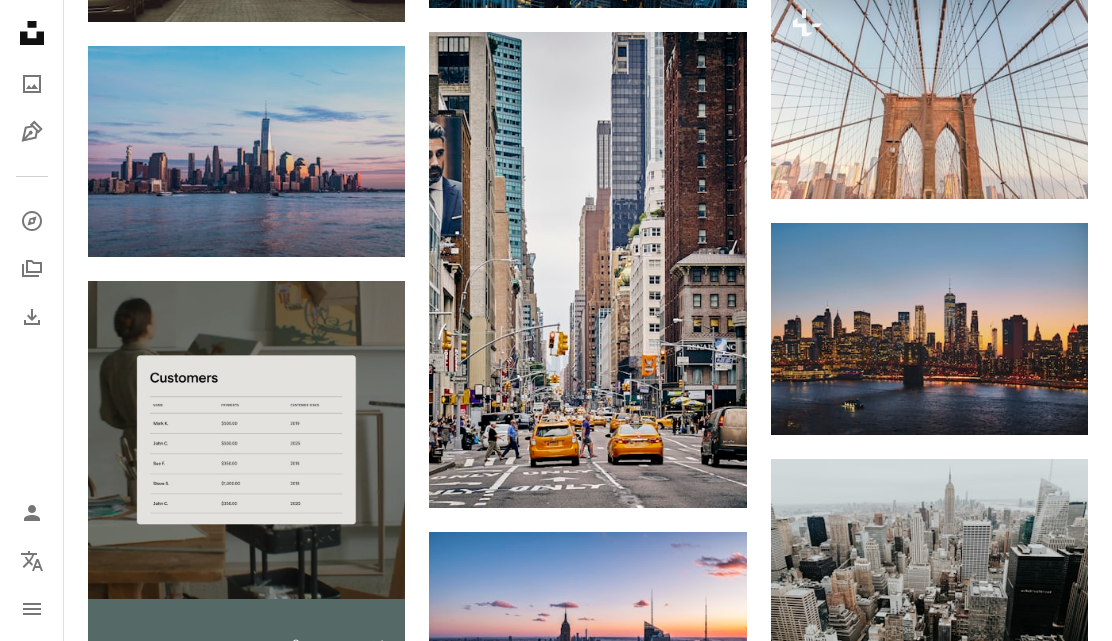 click 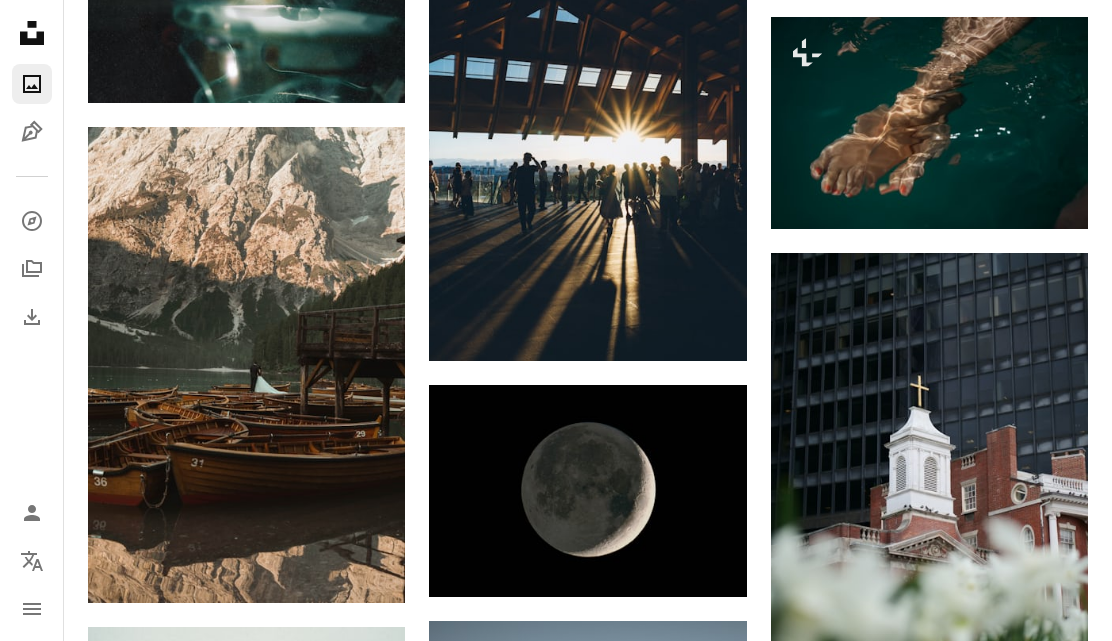click on "Unsplash logo Unsplash ホーム A photo Pen Tool A compass A stack of folders Download 写真 Chevron down Person Localization icon navigation menu A magnifying glass Visual search Unsplash+を入手する ログイン 画像を提出する おすすめ おすすめ 壁紙 自然 3D レンダリング テクスチャ 旅行 映画 人 建築&インテリア ストリートフォトグラフィー 実験的 Unsplash インターネットのビジュアルソース。 世界中のクリエイターが創造力の源。 Squarespace の提供です A magnifying glass Visual search Plus sign for Unsplash+ Unsplash+が提供するすべての特典にアクセス。 いつでもキャンセル可能。 Unsplash+ にアップグレード Plus sign for Unsplash+ Unsplash+が提供するすべての特典にアクセス。 いつでもキャンセル可能。 Unsplash+ にアップグレード Pen Tool あなたのイラスト素材をあらゆるところに。   最初のSVGをアップロードしましょう 本" at bounding box center [556, 5532] 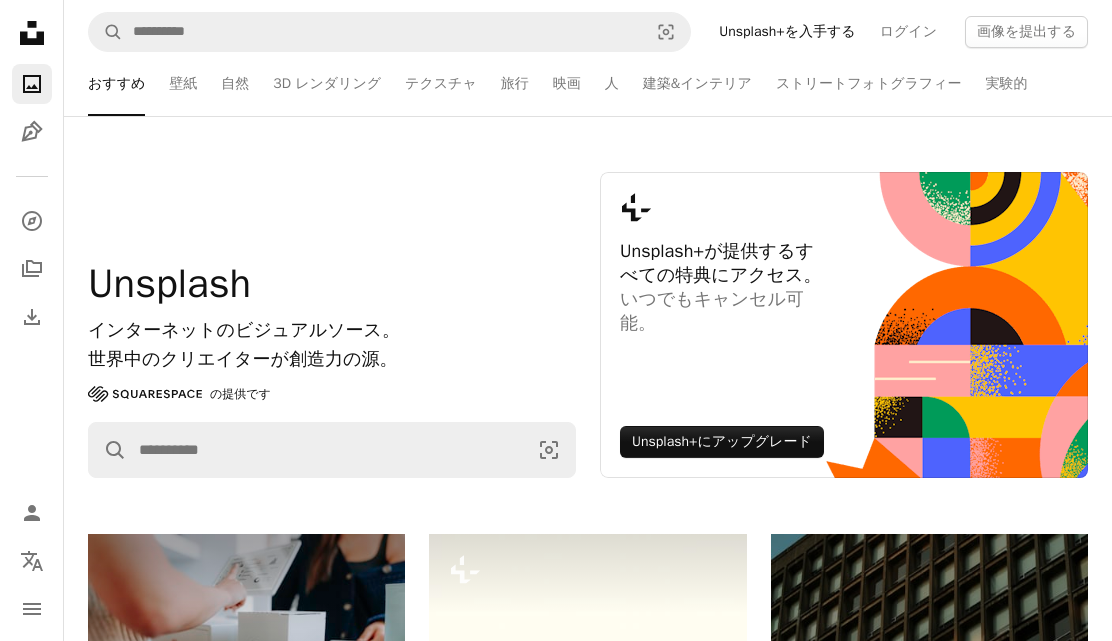 click on "Pen Tool" 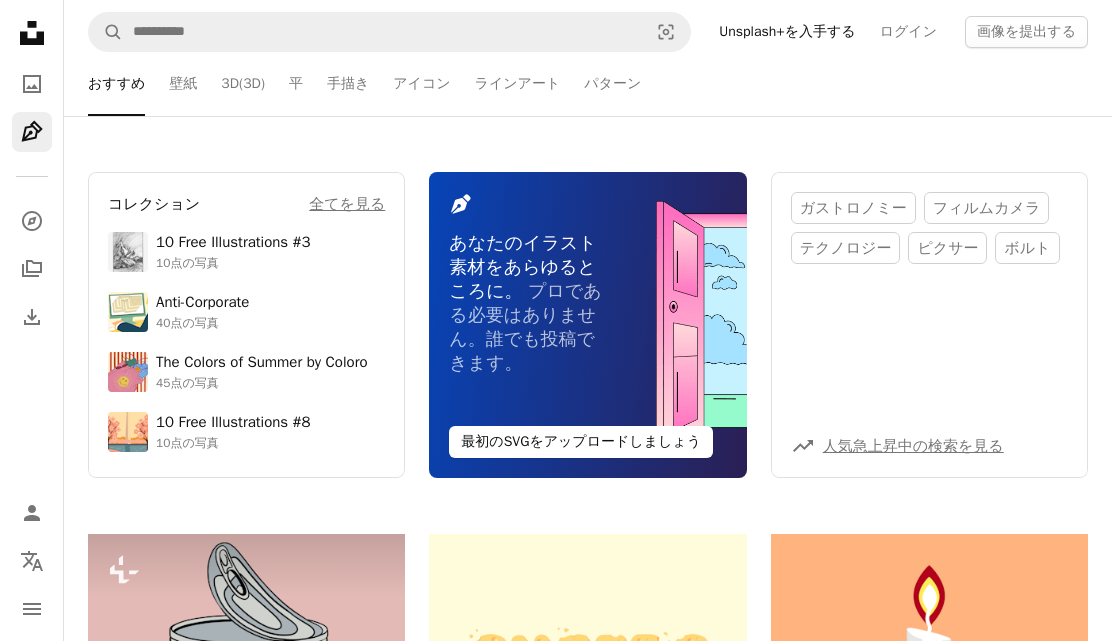click 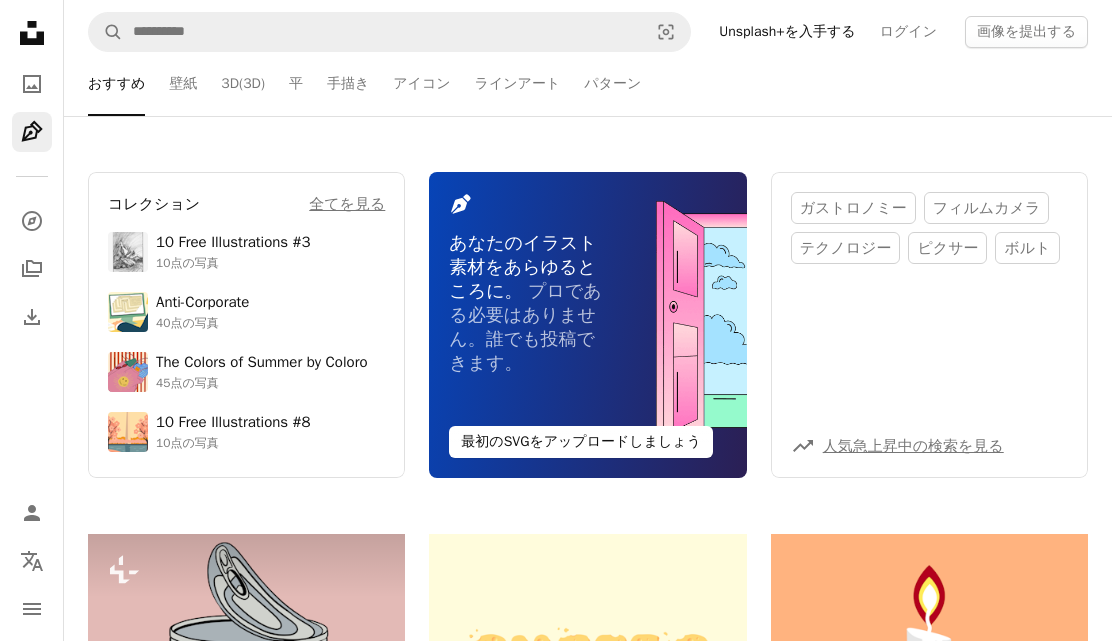 click on "Pen Tool" at bounding box center [32, 132] 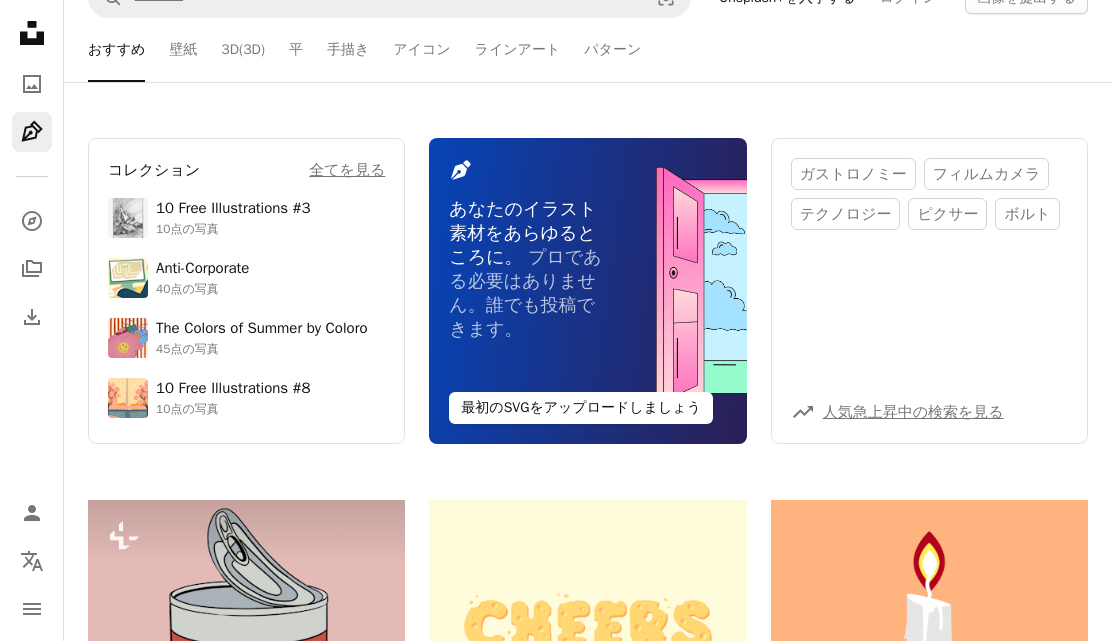 scroll, scrollTop: 0, scrollLeft: 0, axis: both 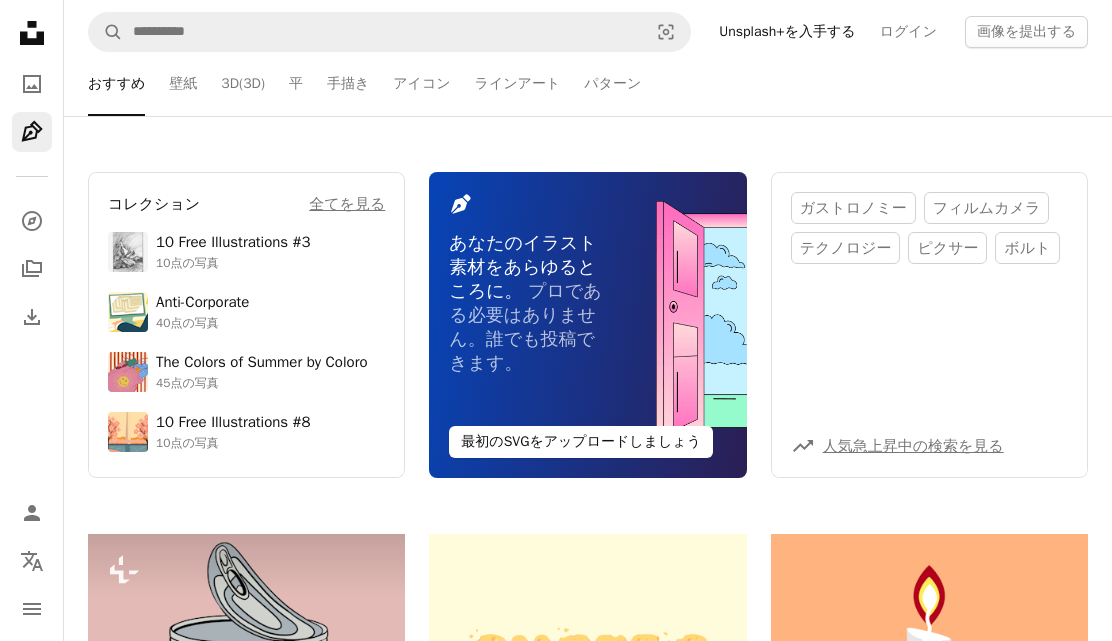 click on "壁紙" at bounding box center (183, 84) 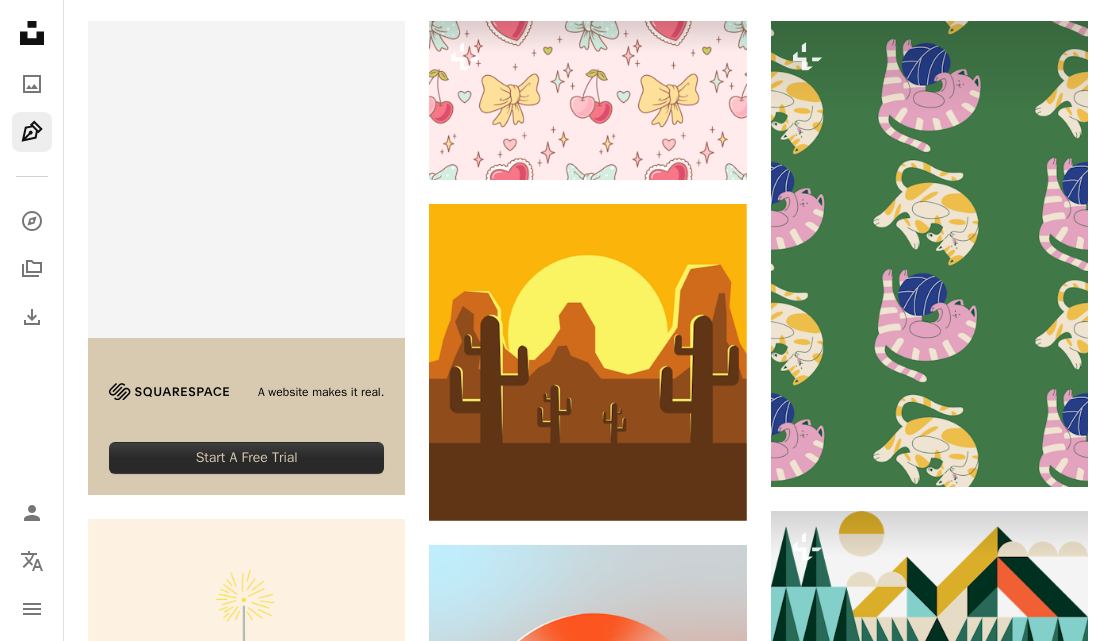 scroll, scrollTop: 0, scrollLeft: 0, axis: both 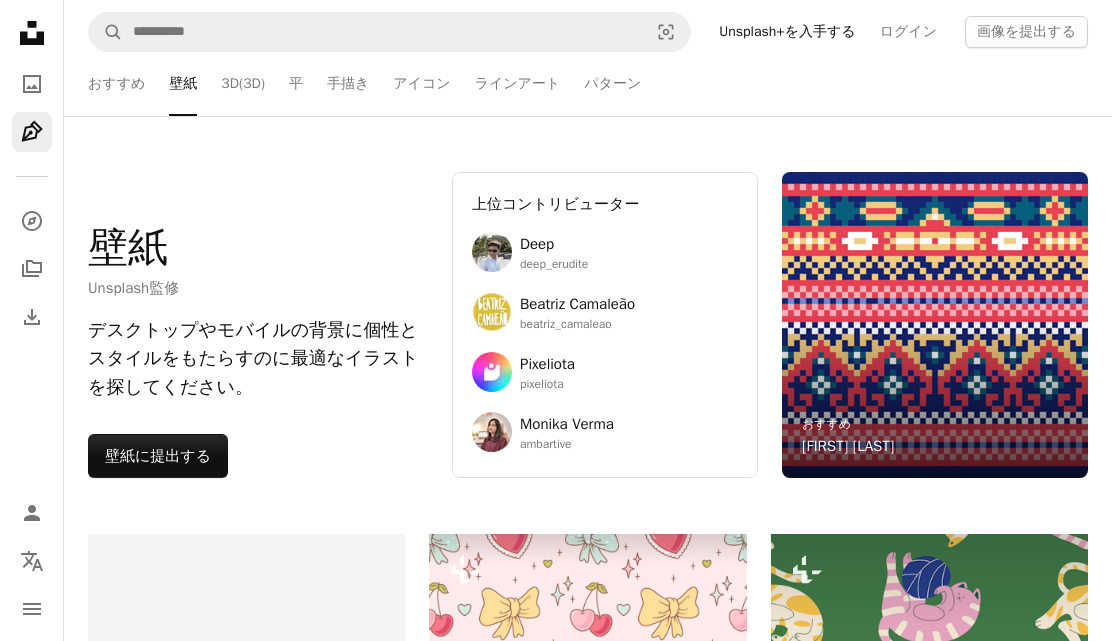 click on "平" at bounding box center [296, 84] 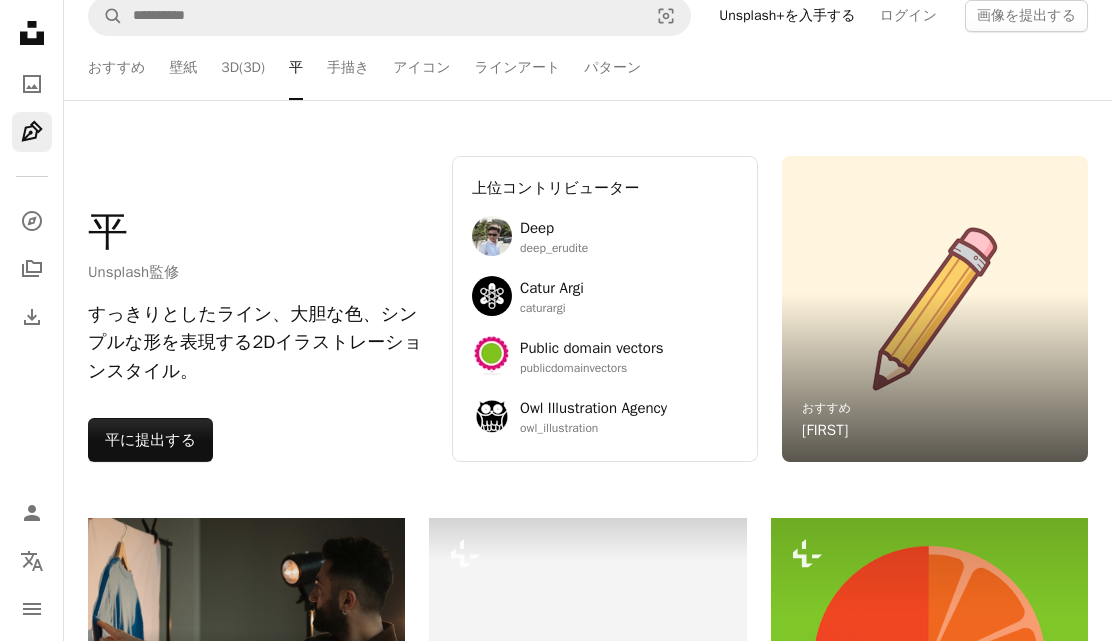 scroll, scrollTop: 0, scrollLeft: 0, axis: both 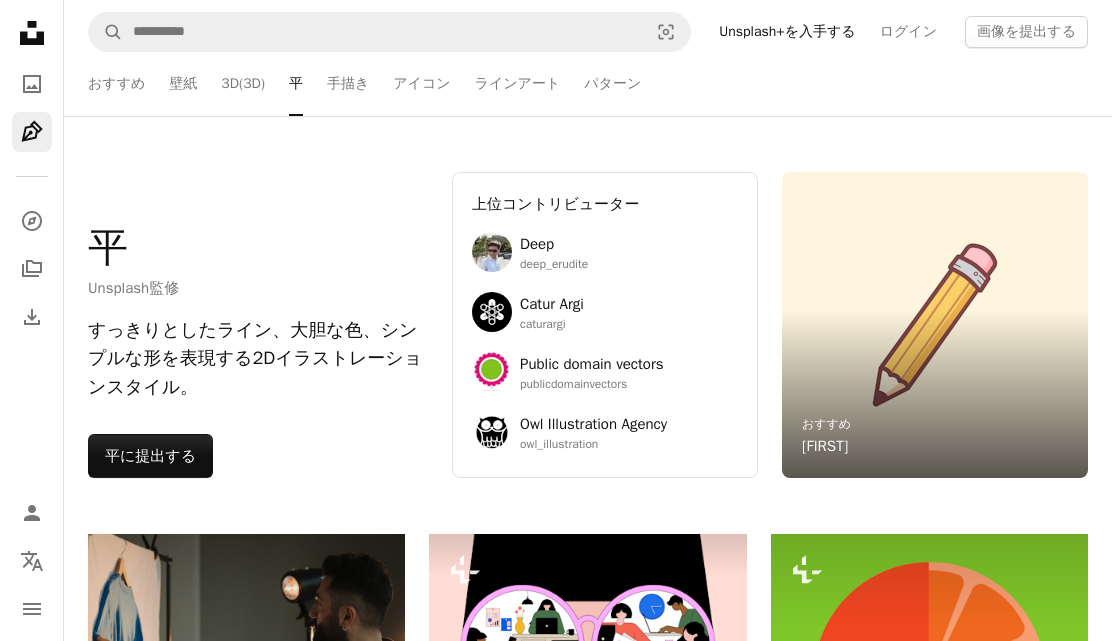 click on "手描き" at bounding box center [348, 84] 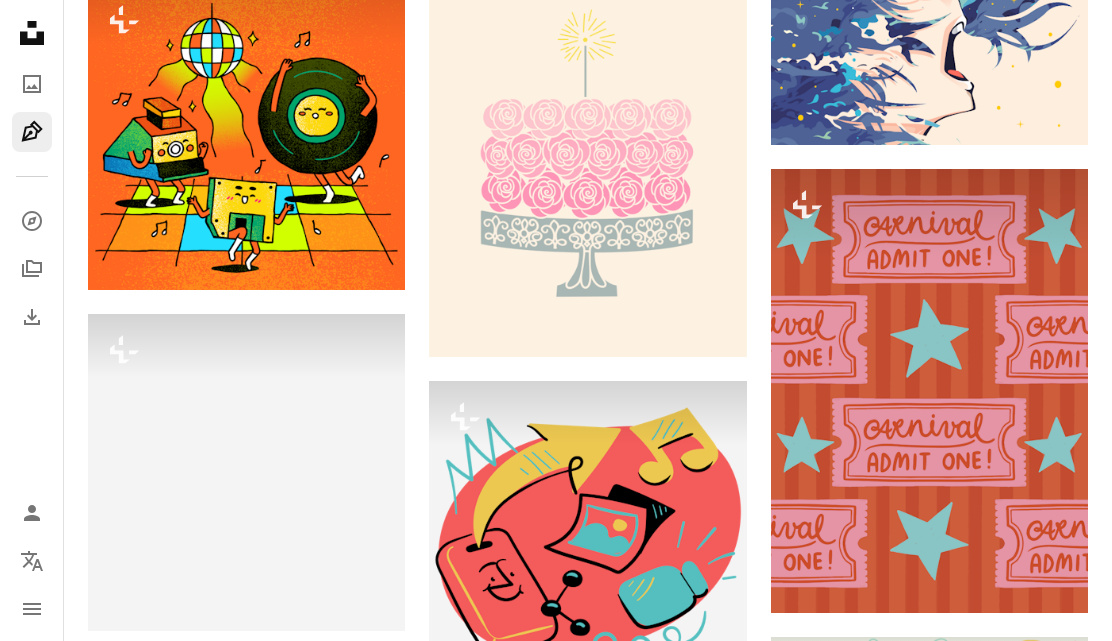 scroll, scrollTop: 1047, scrollLeft: 0, axis: vertical 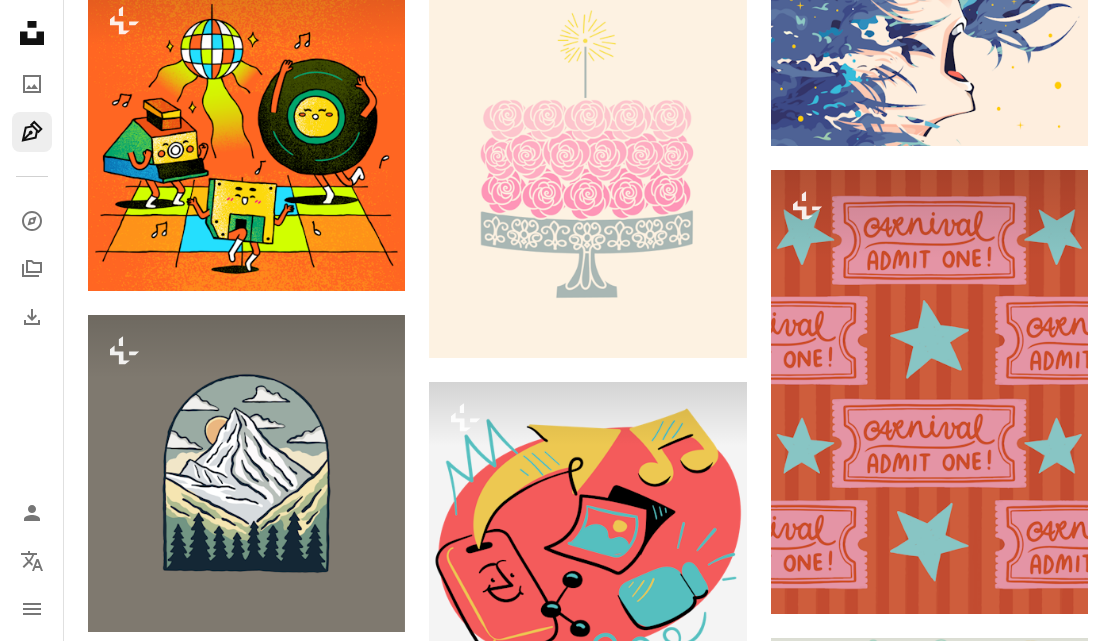 click at bounding box center (246, 473) 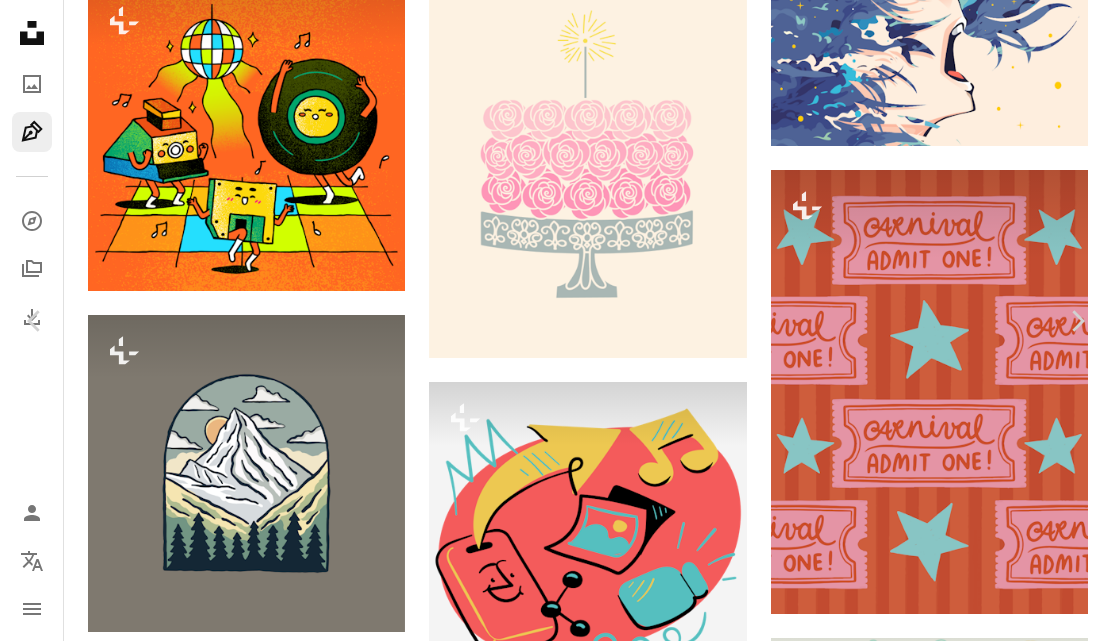 scroll, scrollTop: 1369, scrollLeft: 0, axis: vertical 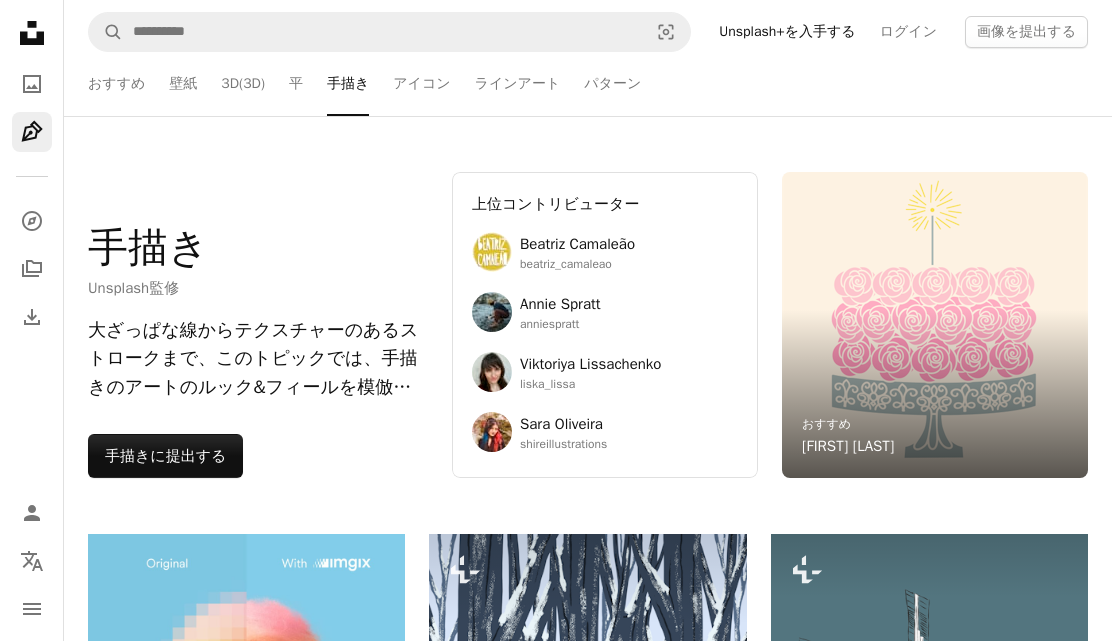 click on "アイコン" at bounding box center (421, 84) 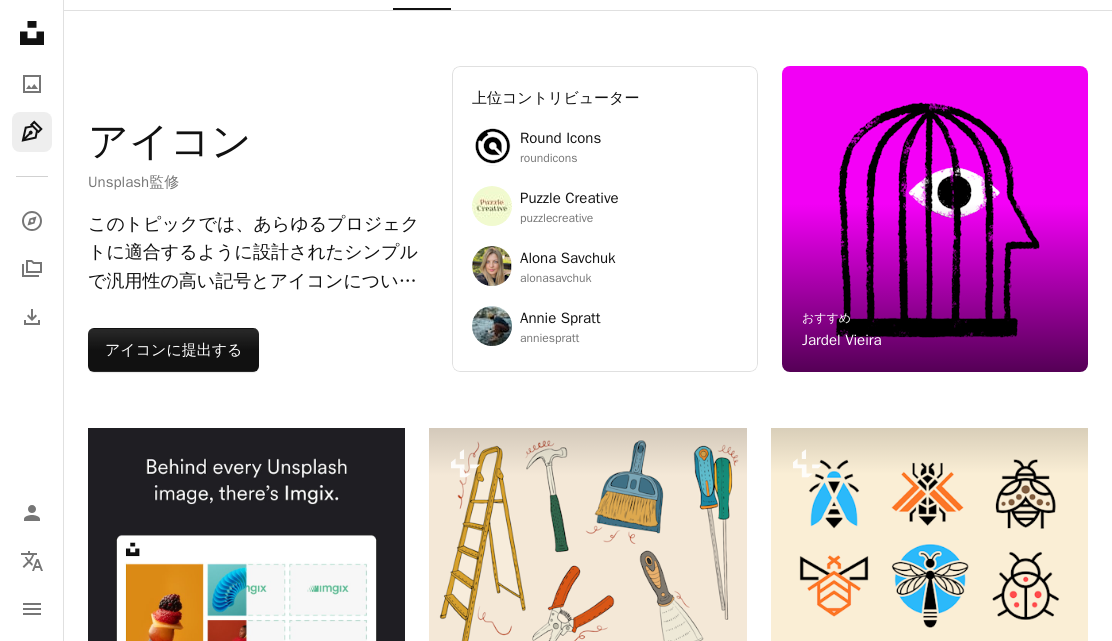 scroll, scrollTop: 0, scrollLeft: 0, axis: both 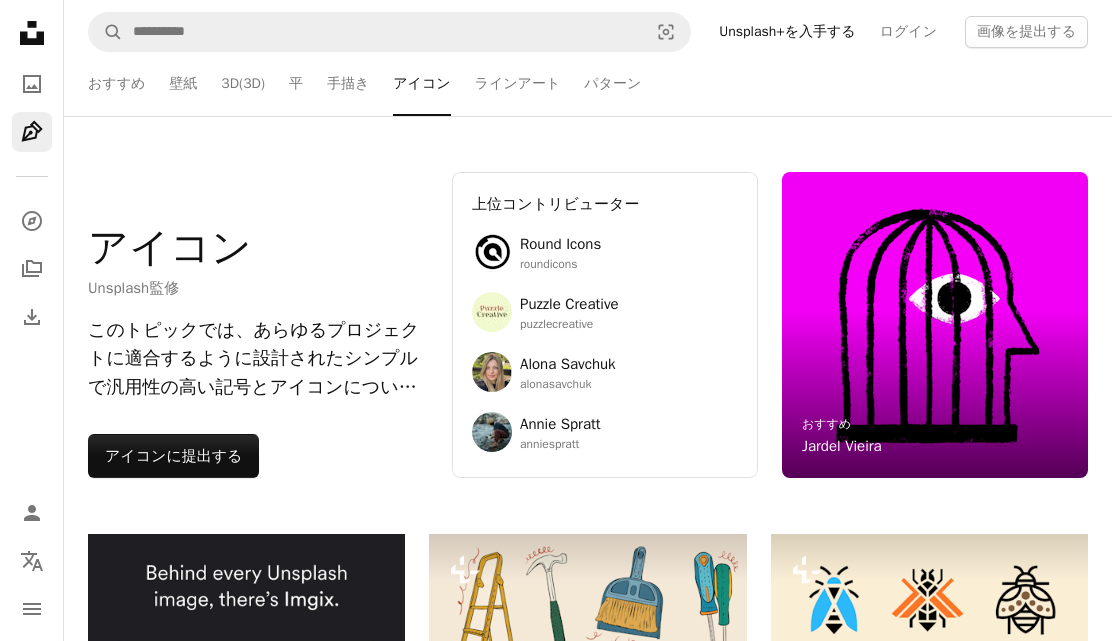 click on "おすすめ" at bounding box center (116, 84) 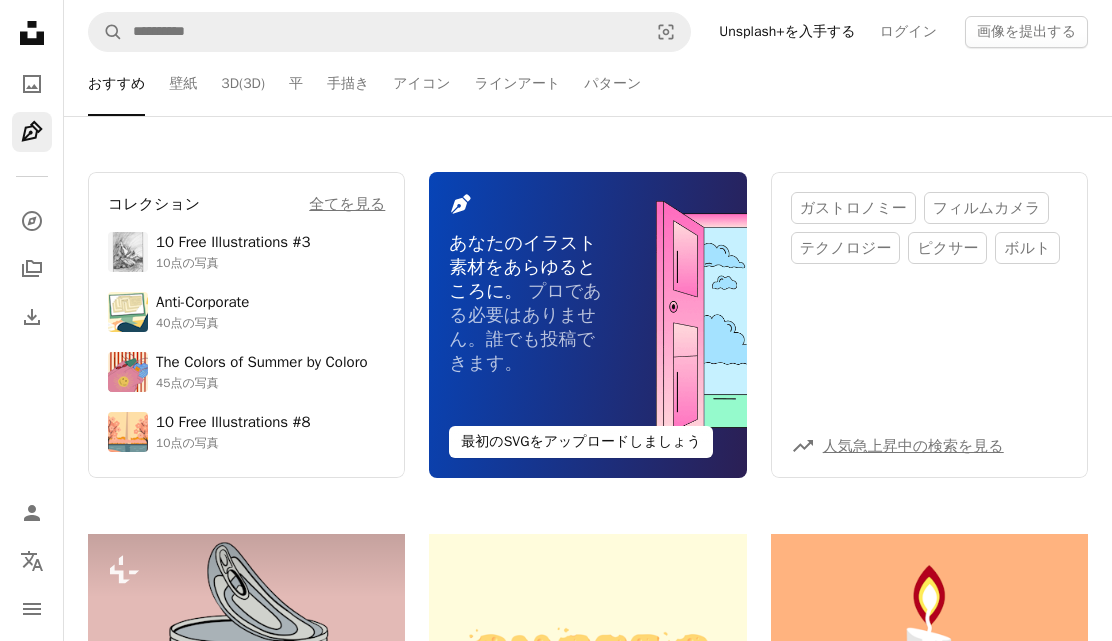 click on "壁紙" at bounding box center [183, 84] 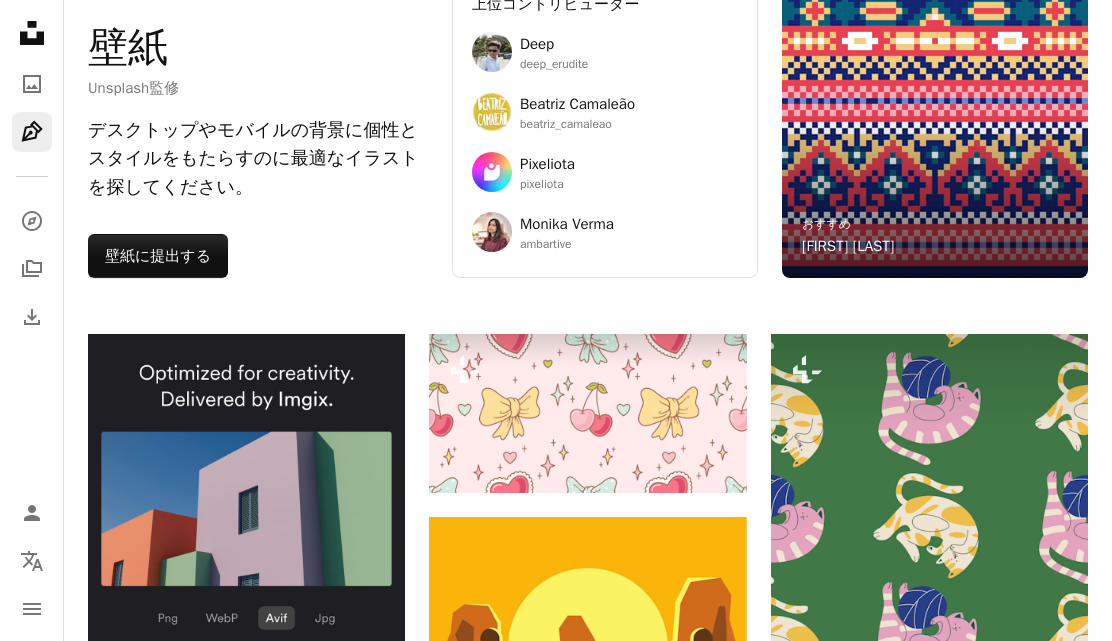 scroll, scrollTop: 0, scrollLeft: 0, axis: both 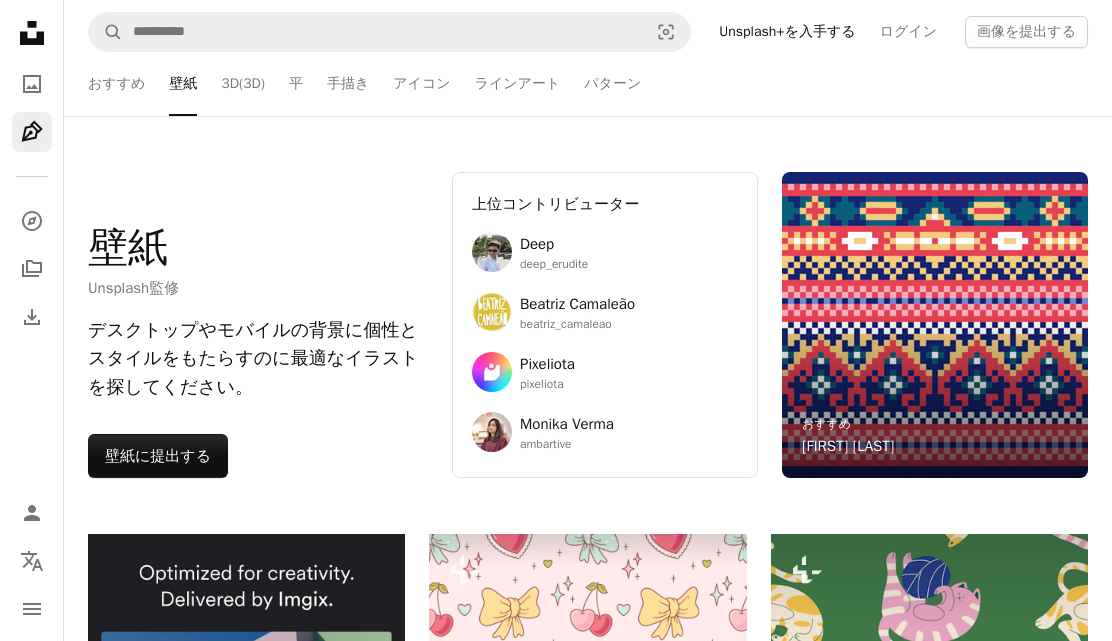 click on "おすすめ" at bounding box center [116, 84] 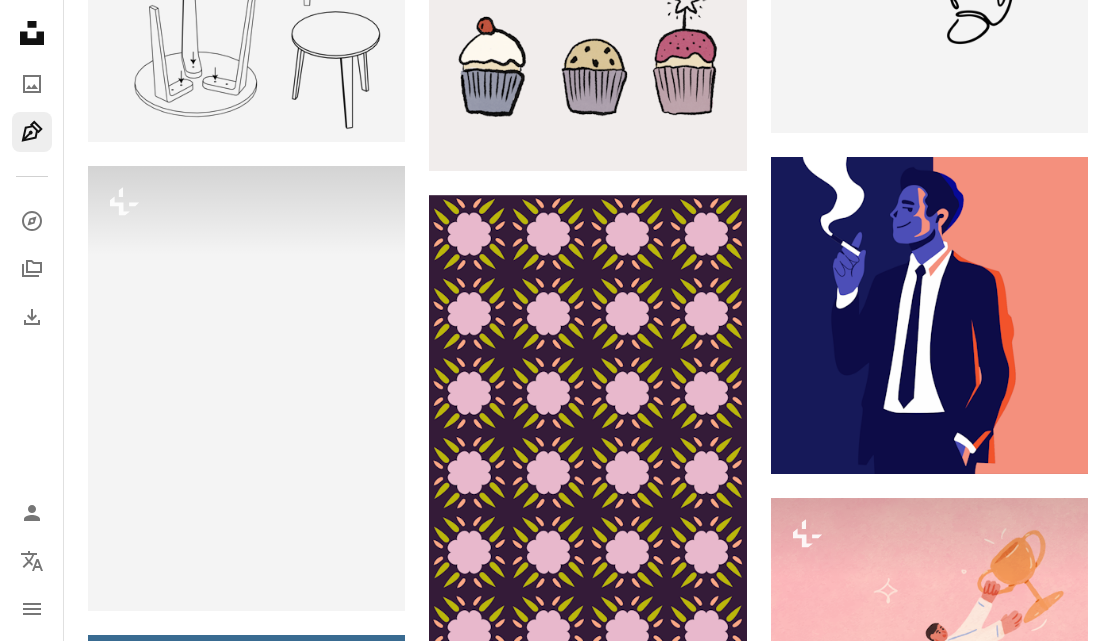 scroll, scrollTop: 8065, scrollLeft: 0, axis: vertical 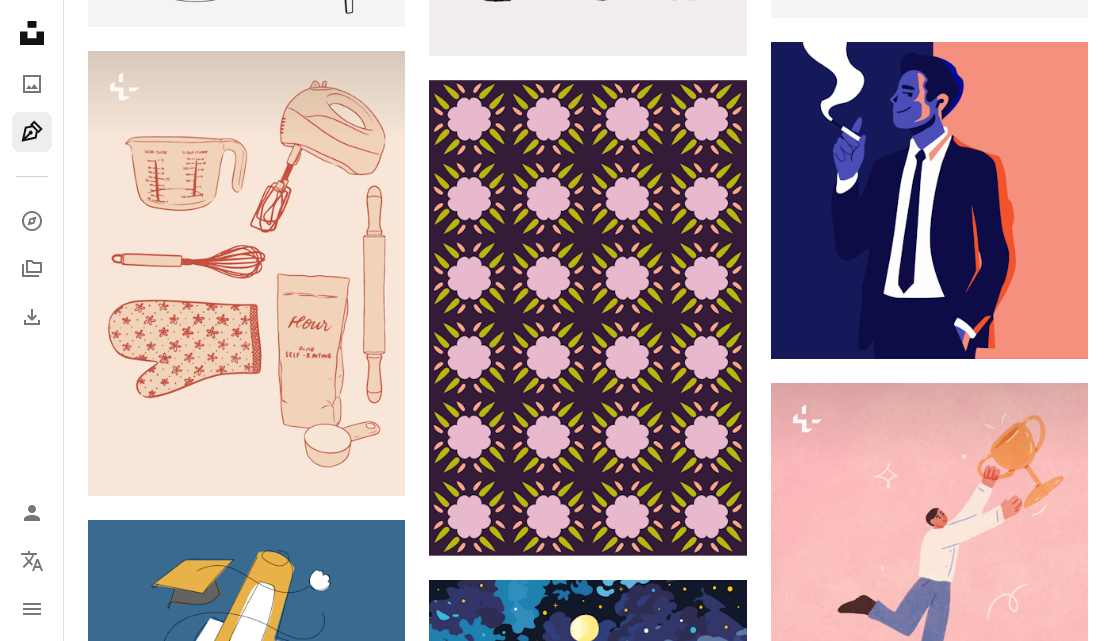 click at bounding box center [929, 200] 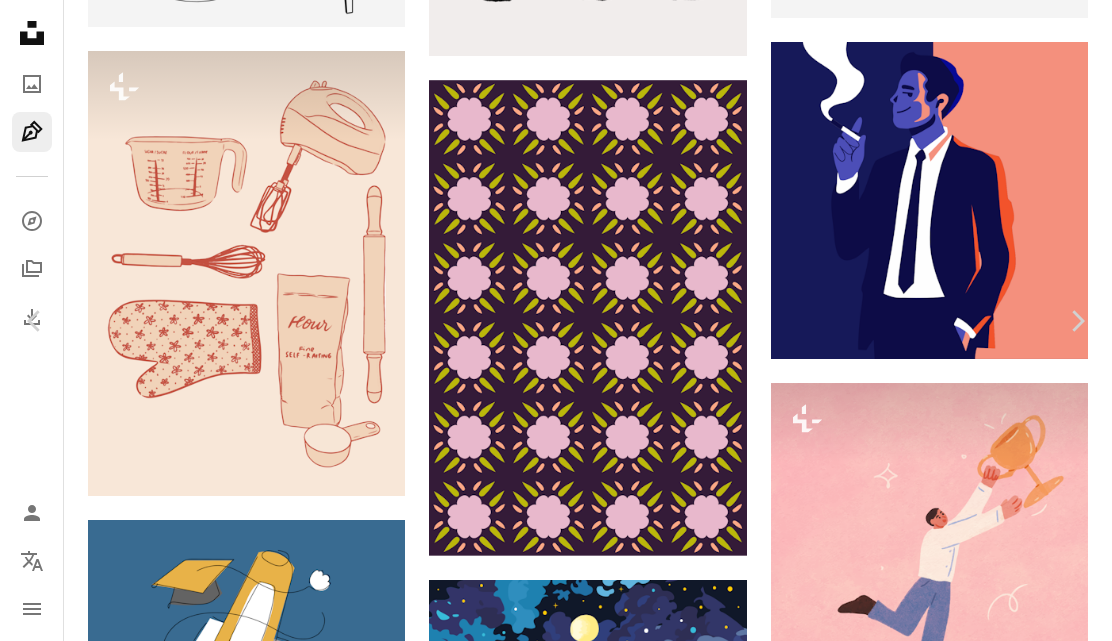 scroll, scrollTop: 2441, scrollLeft: 0, axis: vertical 